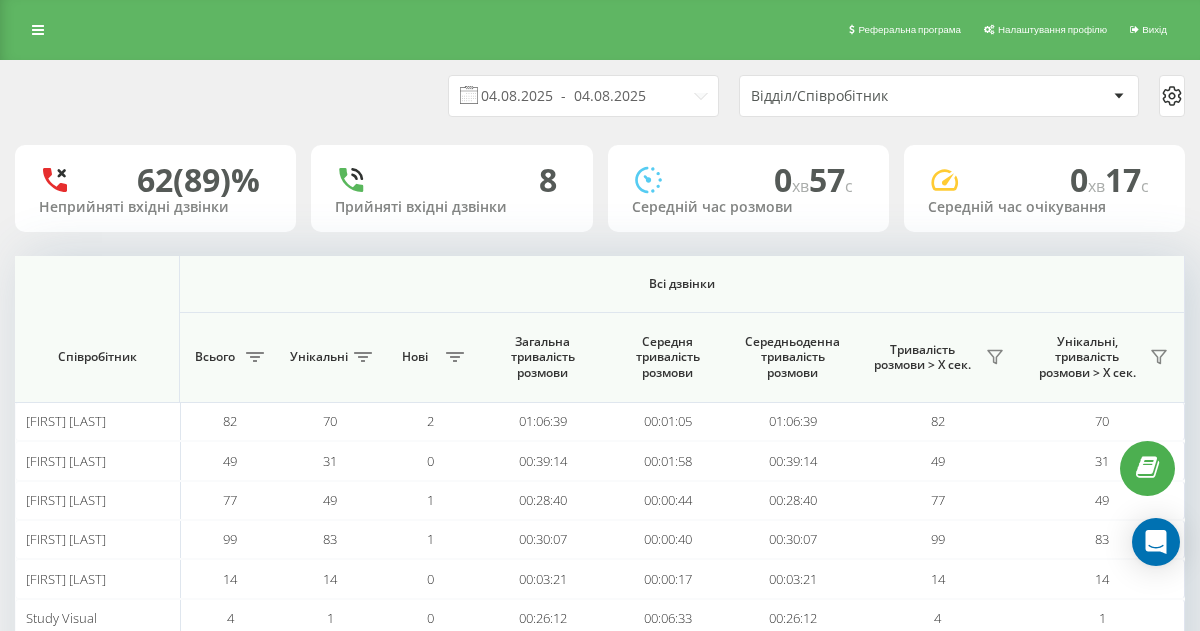 scroll, scrollTop: 156, scrollLeft: 0, axis: vertical 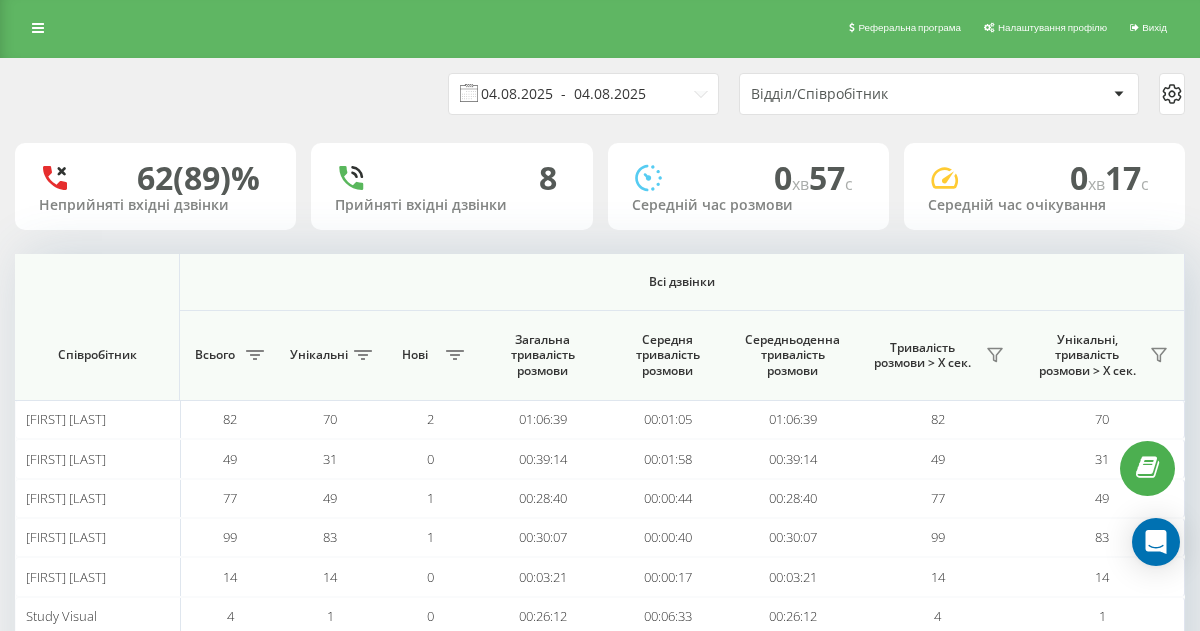 click on "04.08.2025  -  04.08.2025" at bounding box center (583, 94) 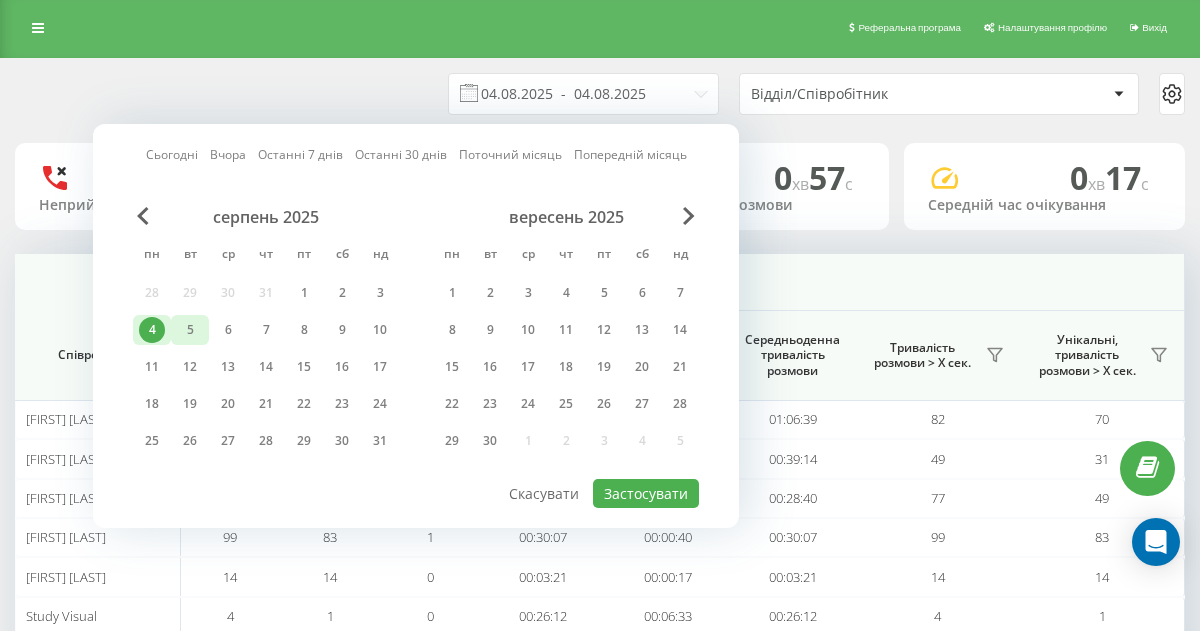click on "5" at bounding box center (190, 330) 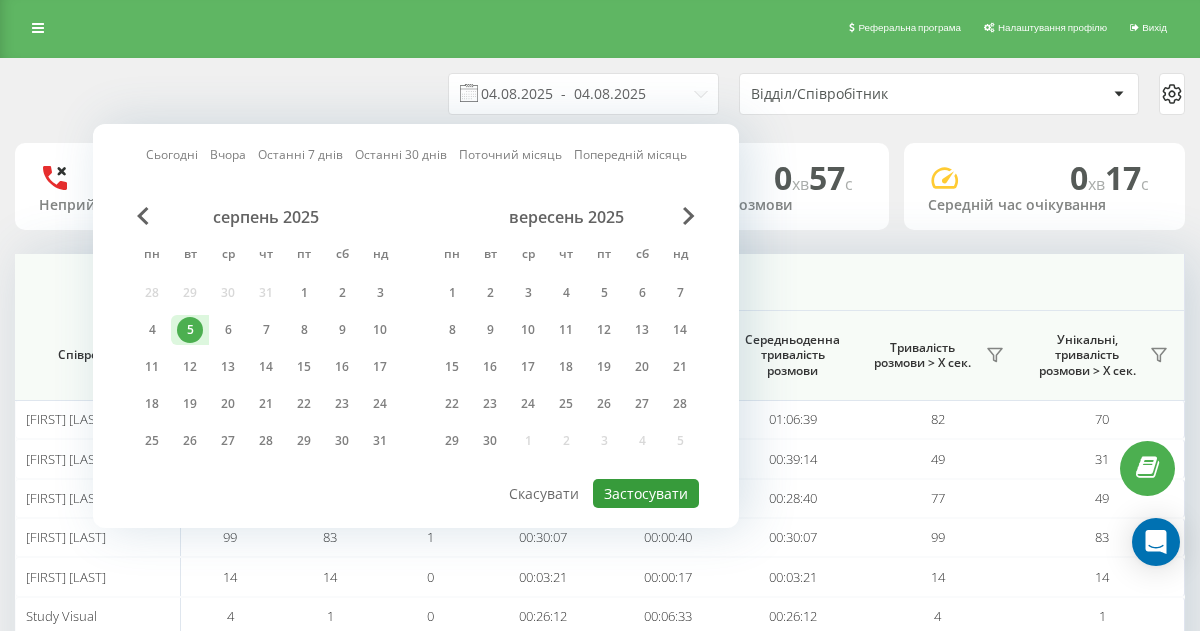 click on "Застосувати" at bounding box center (646, 493) 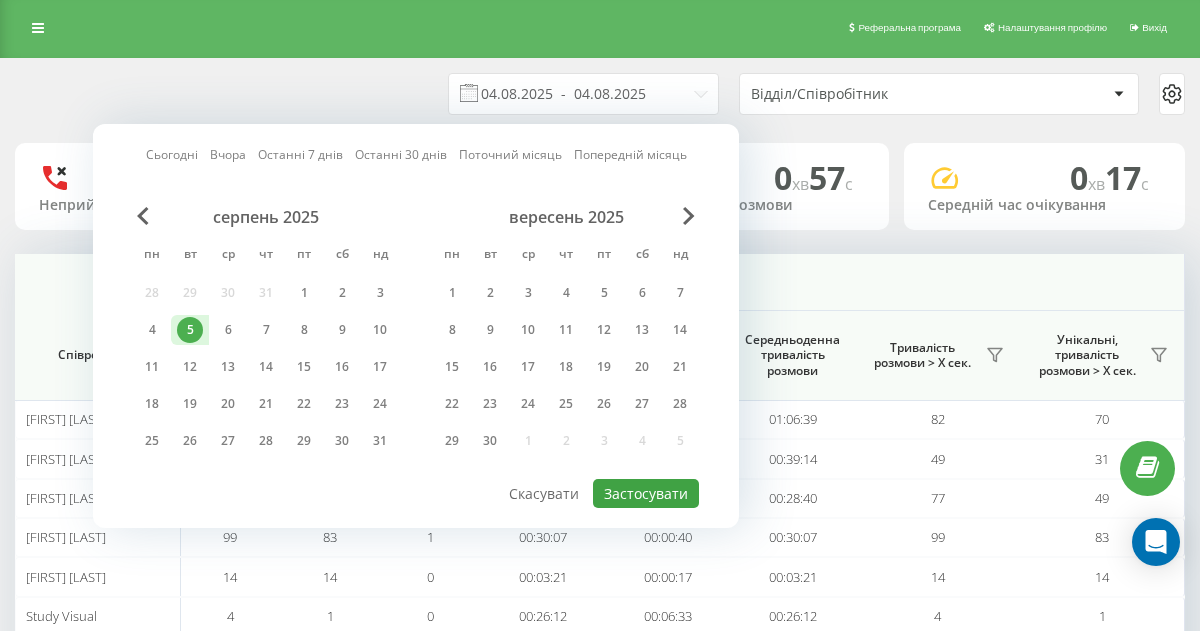 type on "05.08.2025  -  05.08.2025" 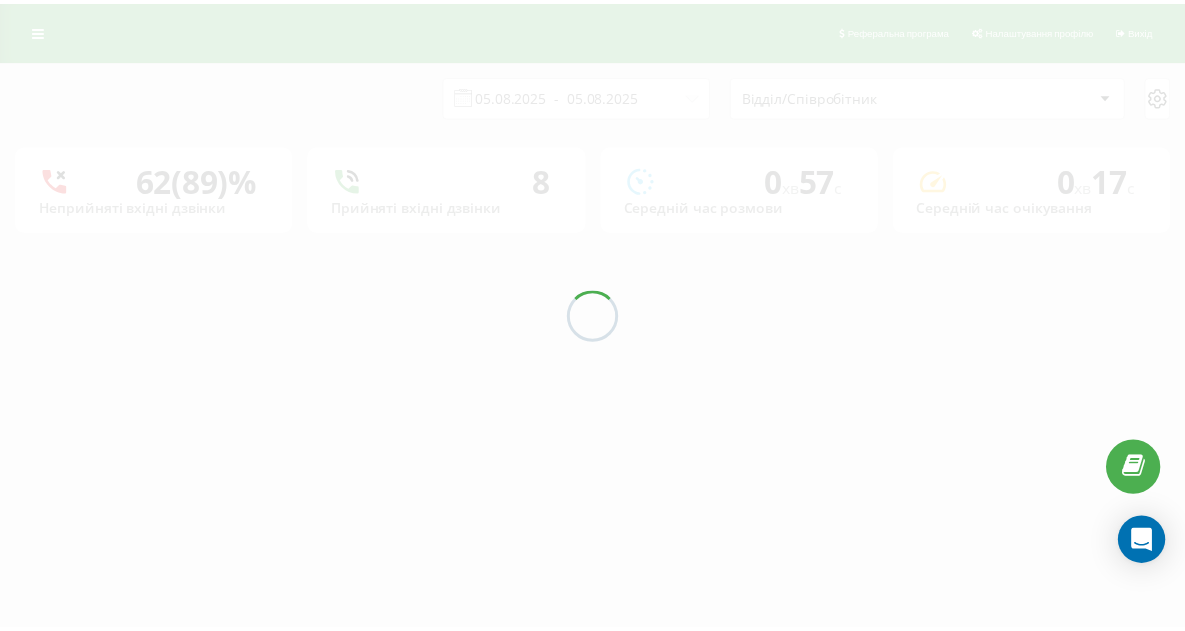 scroll, scrollTop: 0, scrollLeft: 0, axis: both 